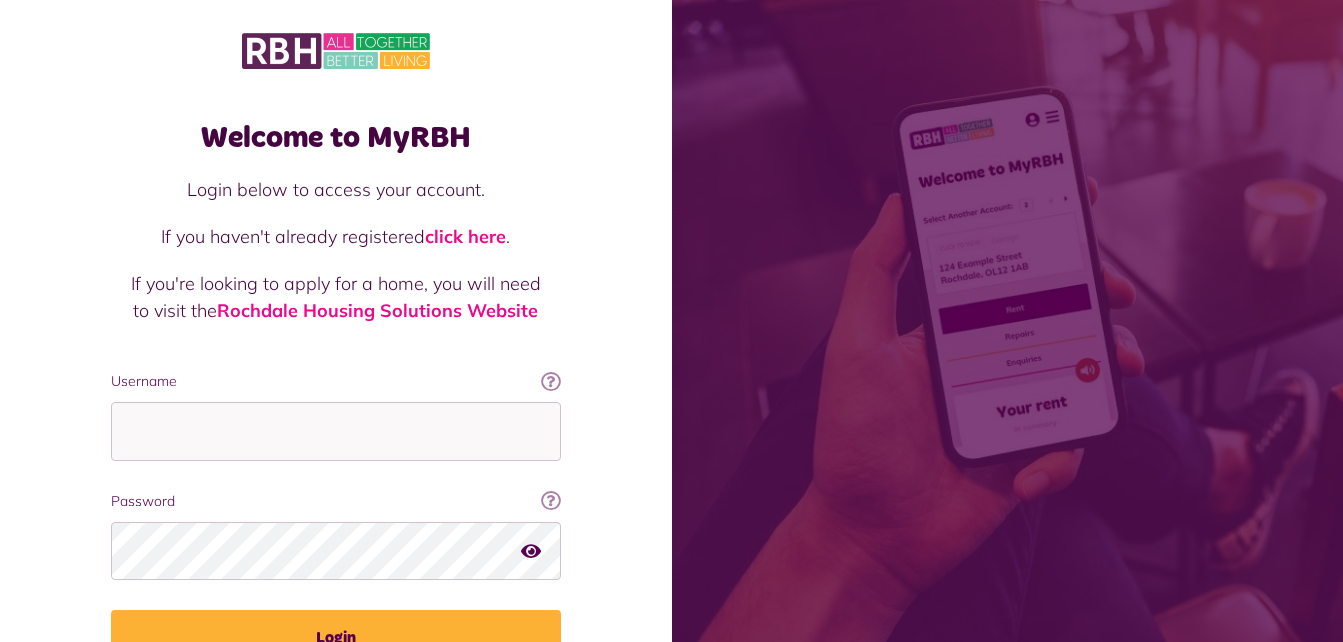 scroll, scrollTop: 0, scrollLeft: 0, axis: both 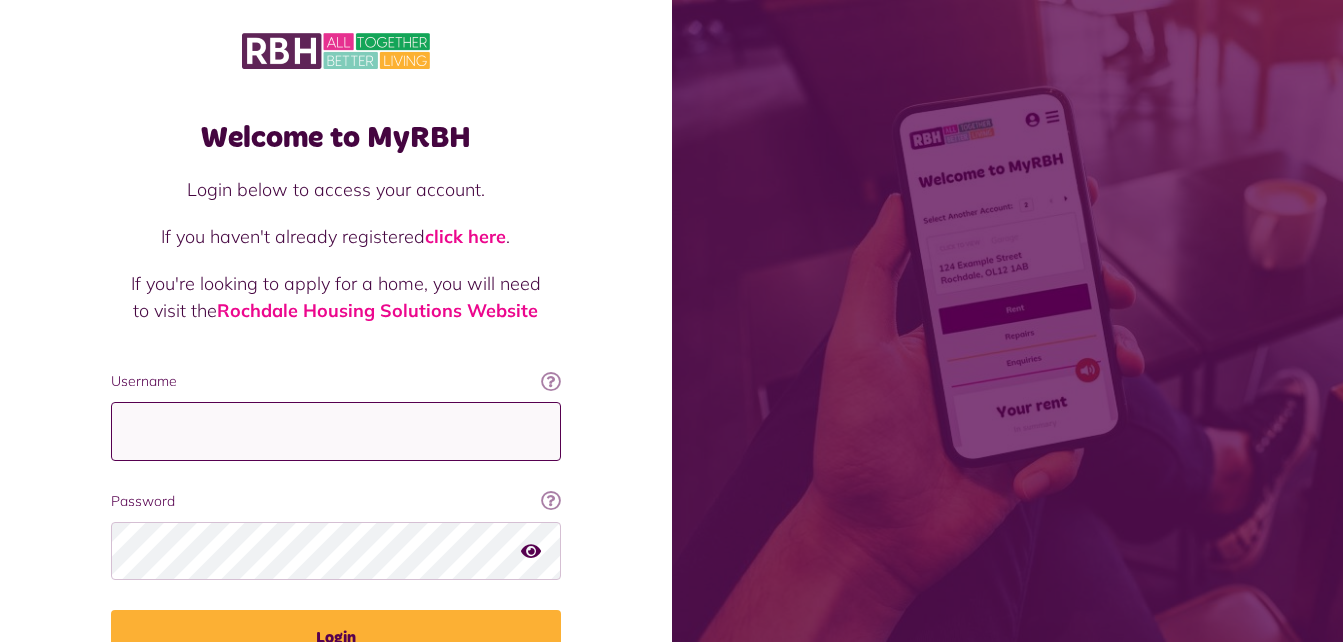 click on "Username" at bounding box center [336, 431] 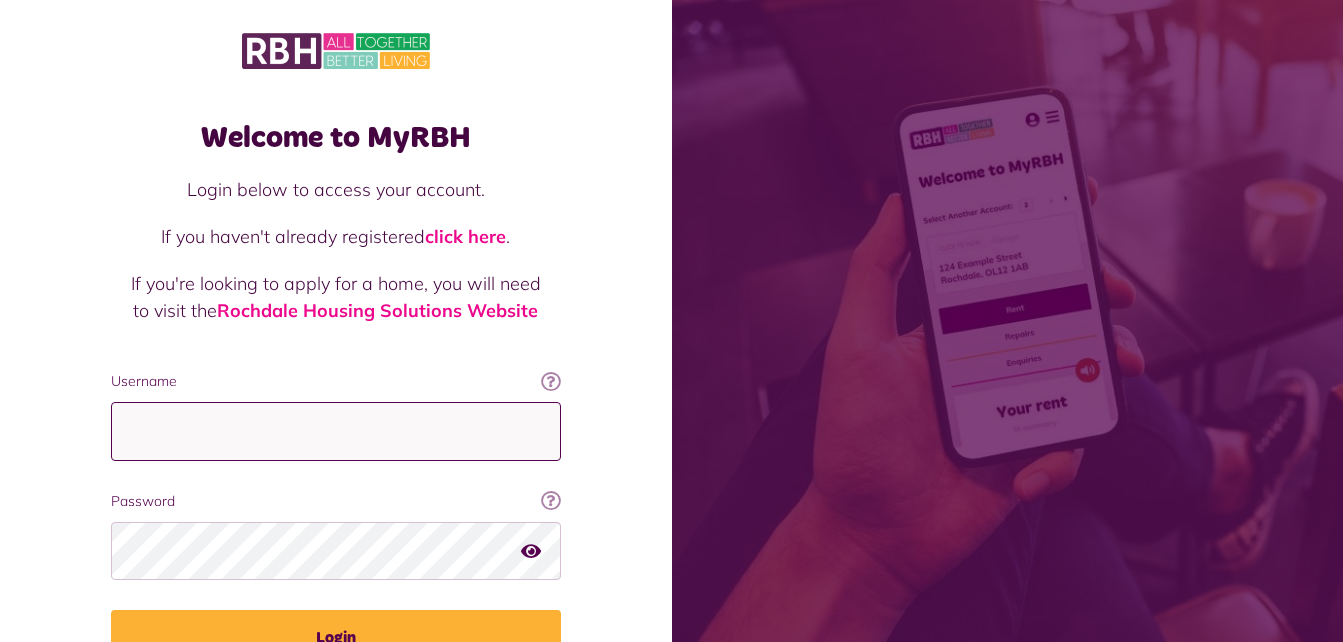 type on "**********" 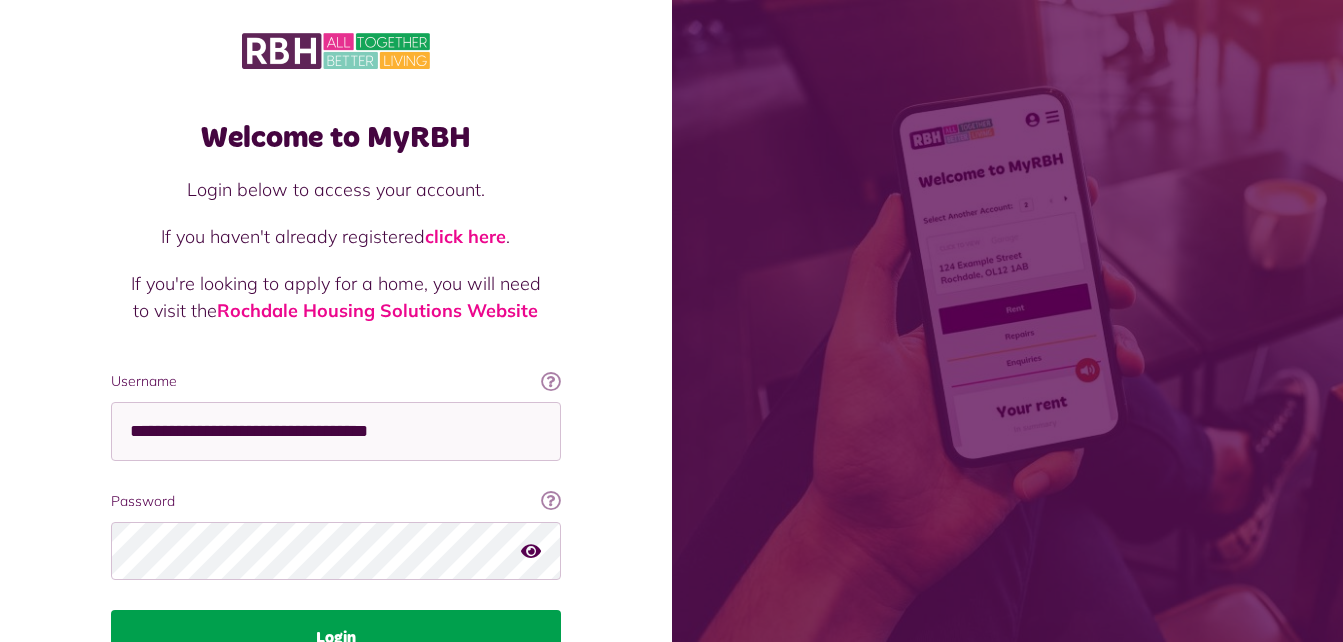 click on "Login" at bounding box center (336, 638) 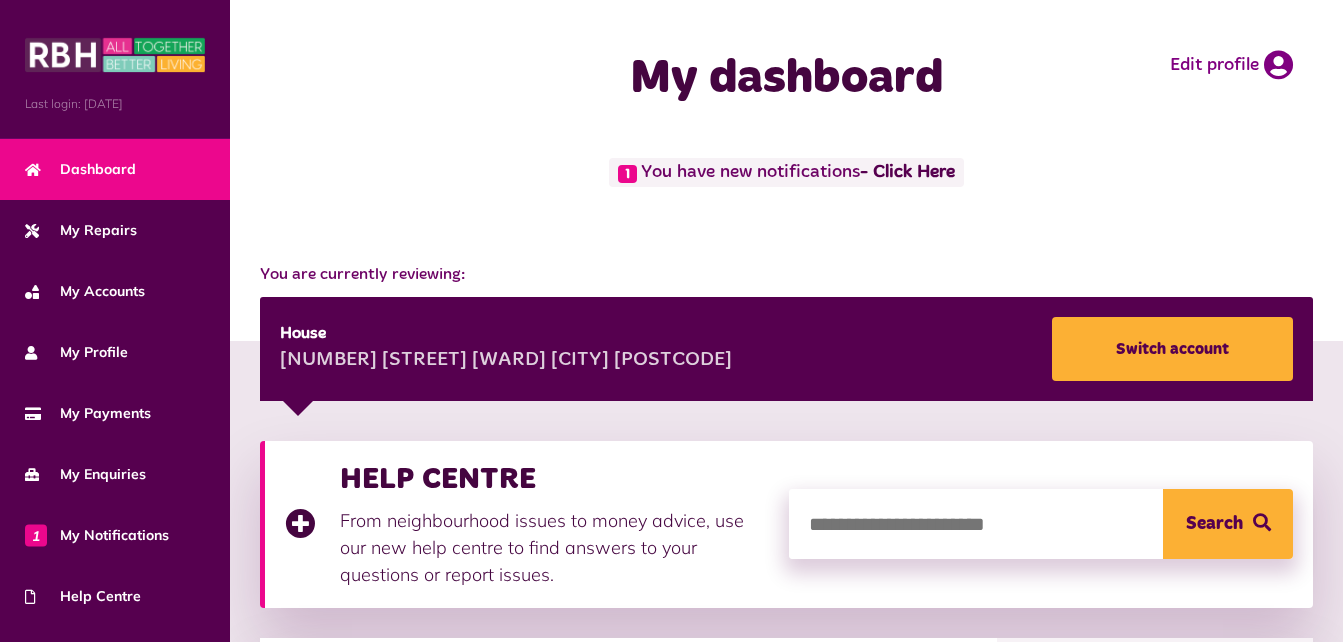 scroll, scrollTop: 0, scrollLeft: 0, axis: both 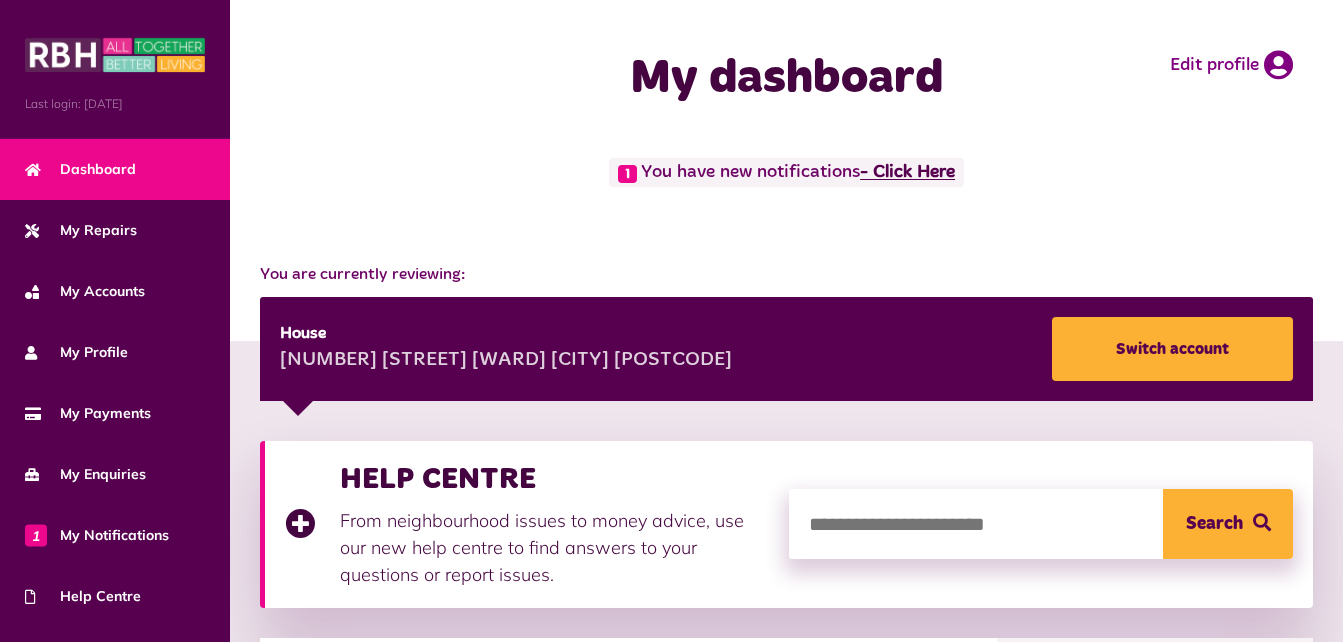 click on "- Click Here" at bounding box center [907, 173] 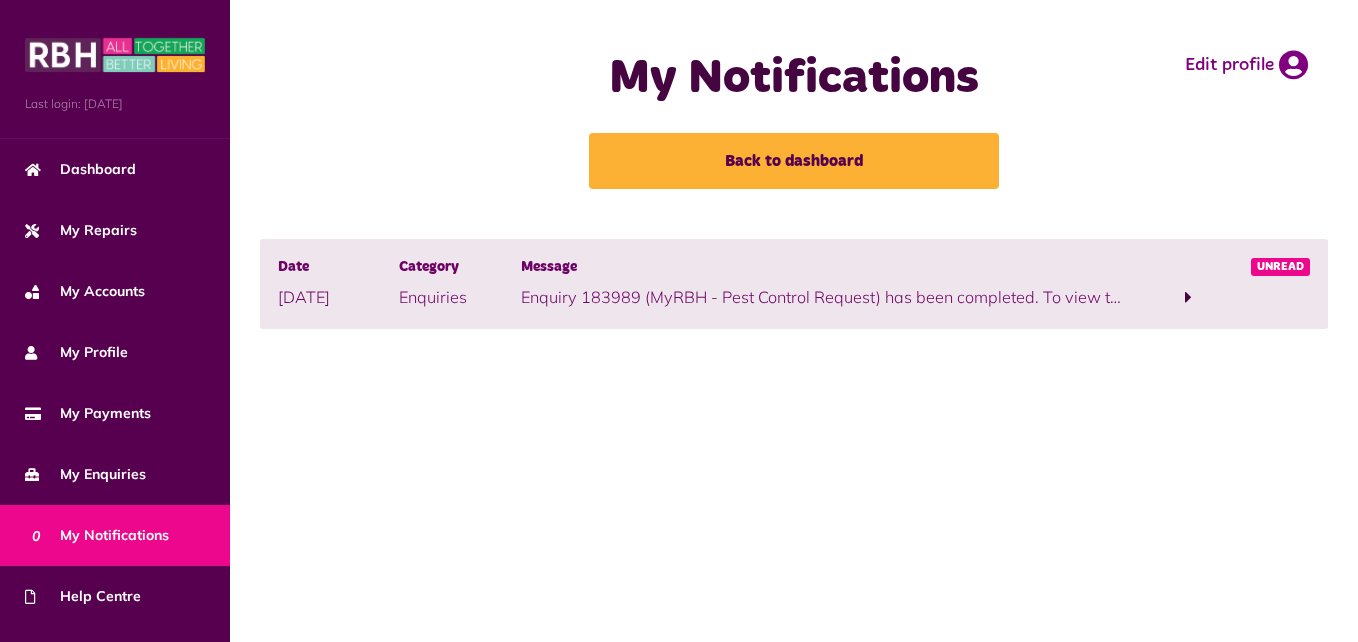scroll, scrollTop: 0, scrollLeft: 0, axis: both 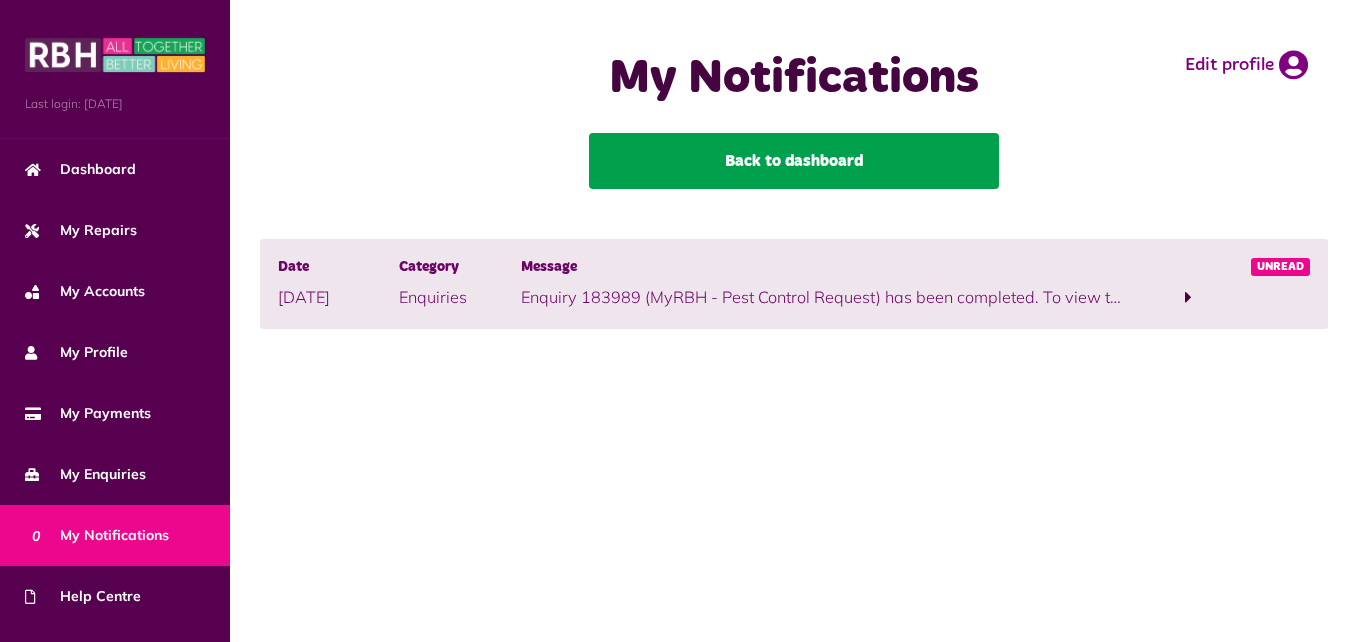 click on "Back to dashboard" at bounding box center [794, 161] 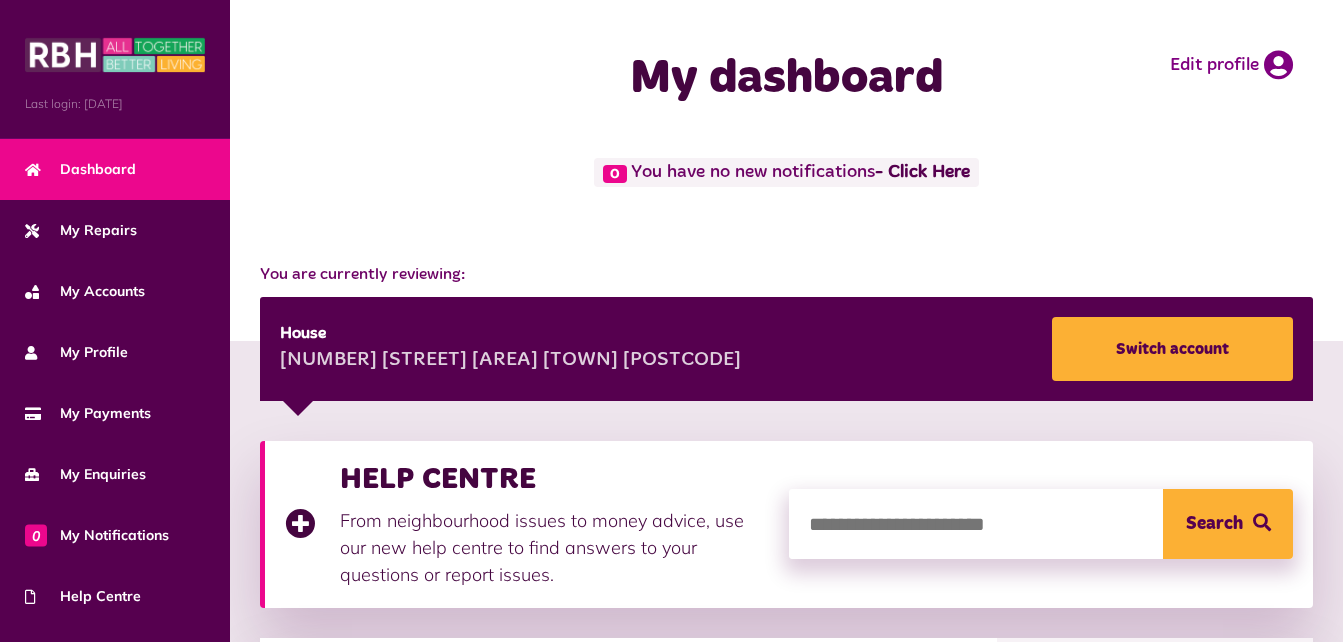 scroll, scrollTop: 0, scrollLeft: 0, axis: both 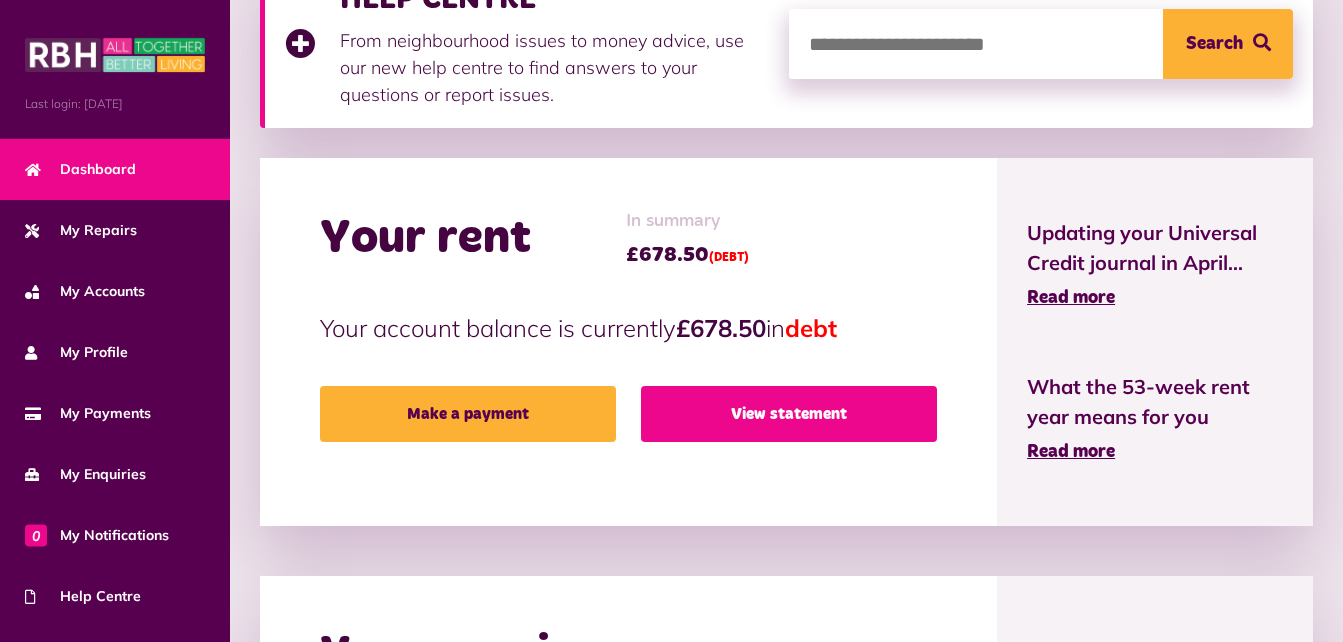 click on "View statement" at bounding box center [789, 414] 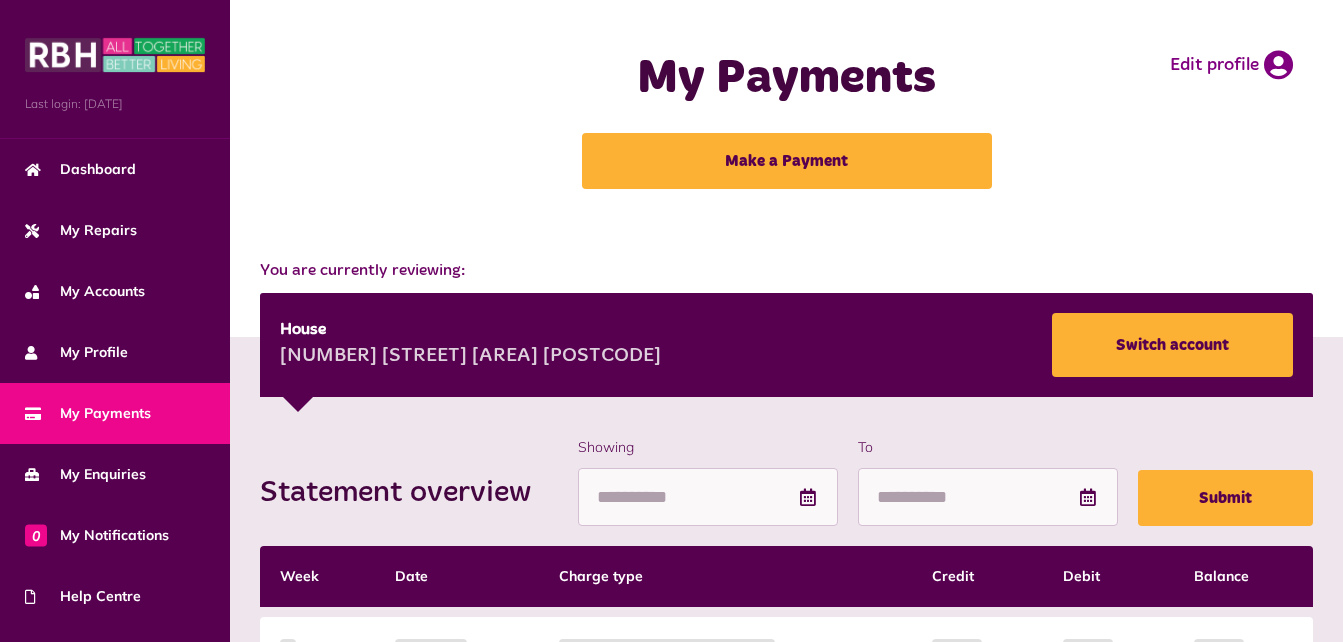 scroll, scrollTop: 0, scrollLeft: 0, axis: both 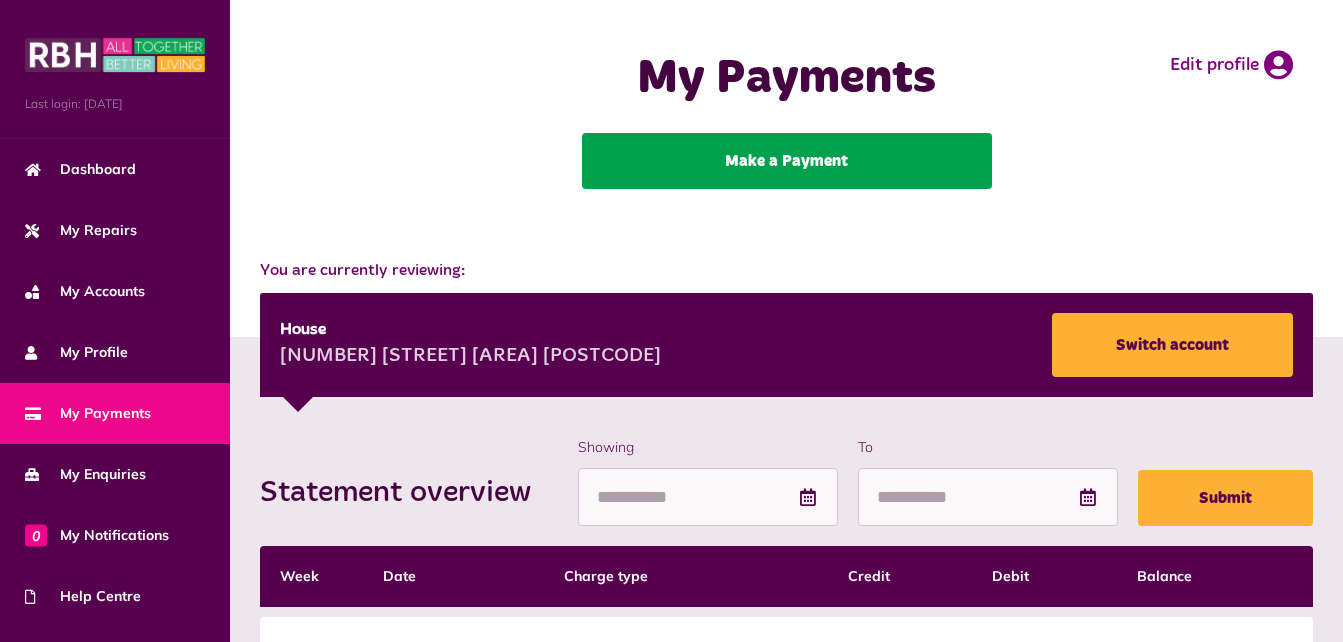 click on "Make a Payment" at bounding box center [787, 161] 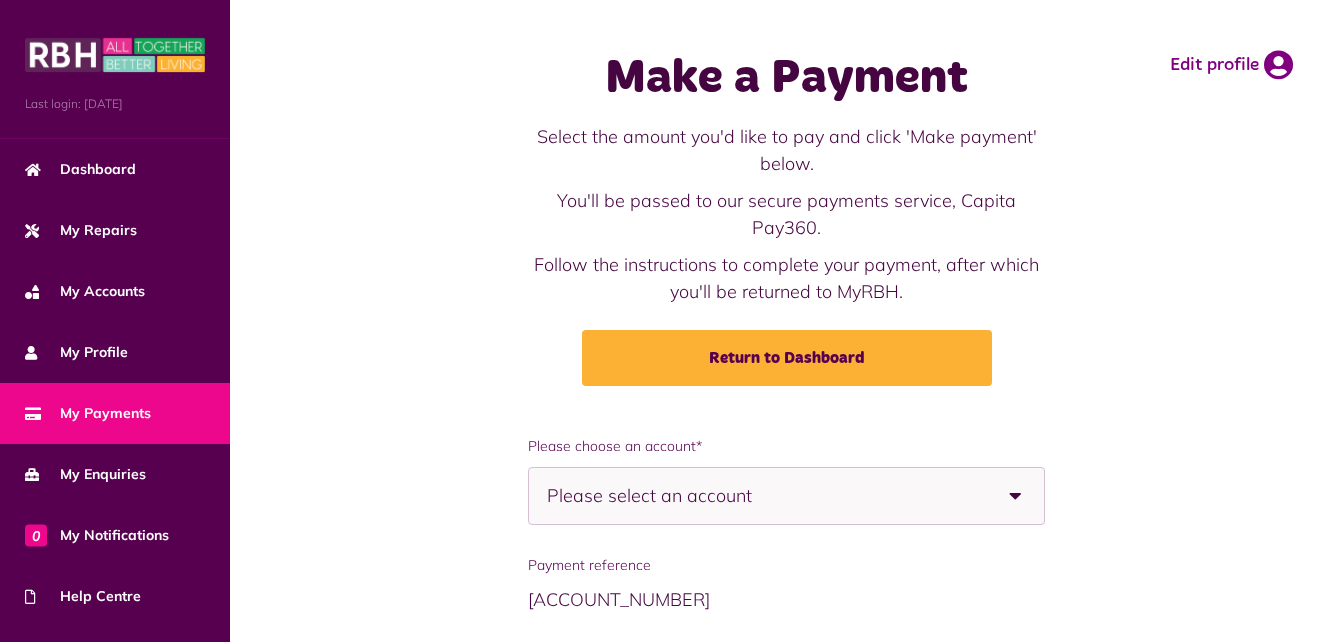 scroll, scrollTop: 0, scrollLeft: 0, axis: both 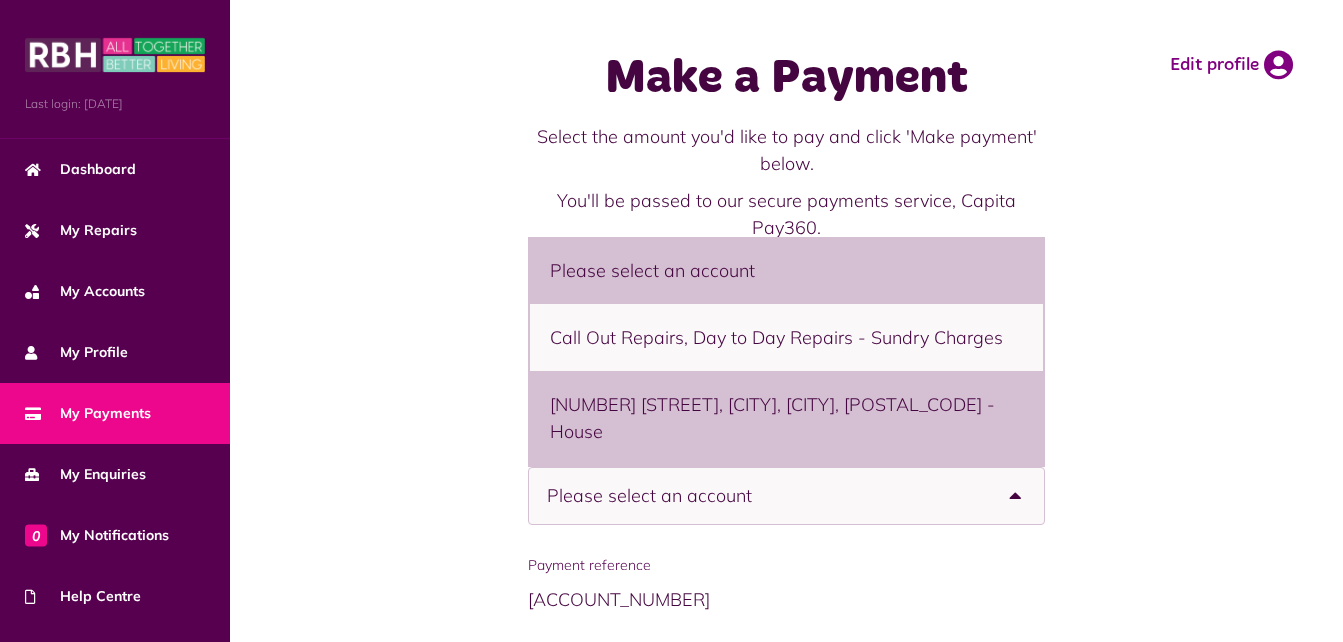click on "[NUMBER] [STREET], [CITY], [CITY], [POSTAL_CODE] - House" at bounding box center [786, 418] 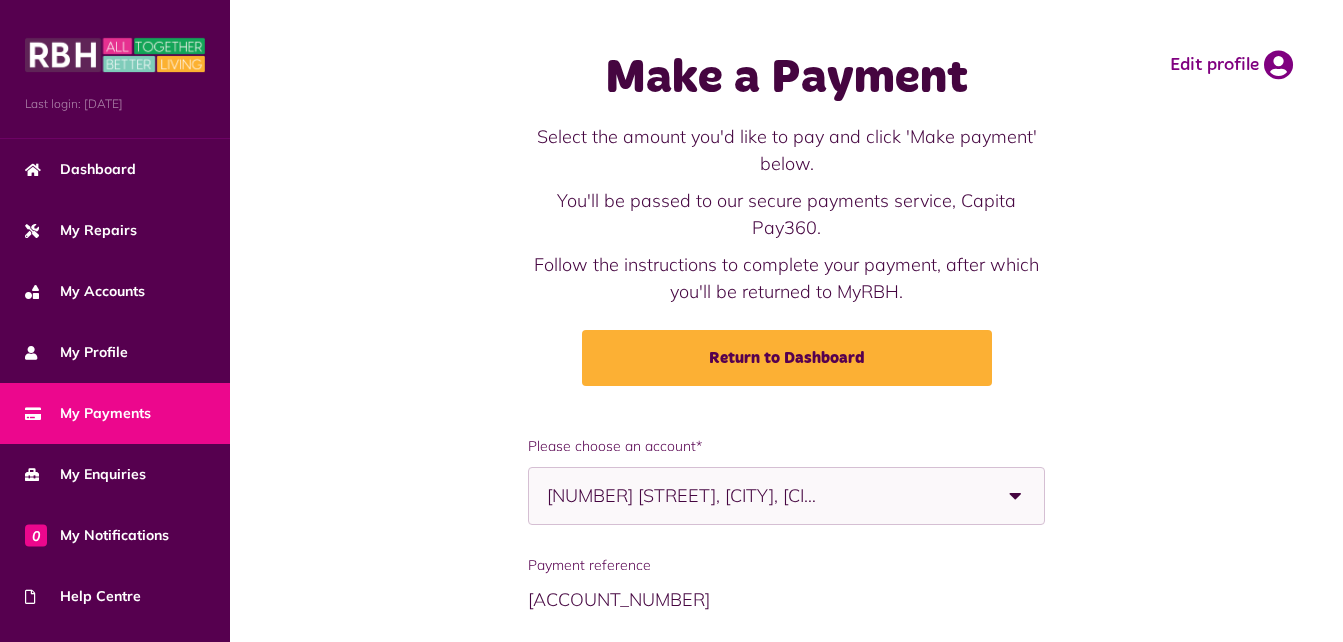 click on "**********" at bounding box center [786, 689] 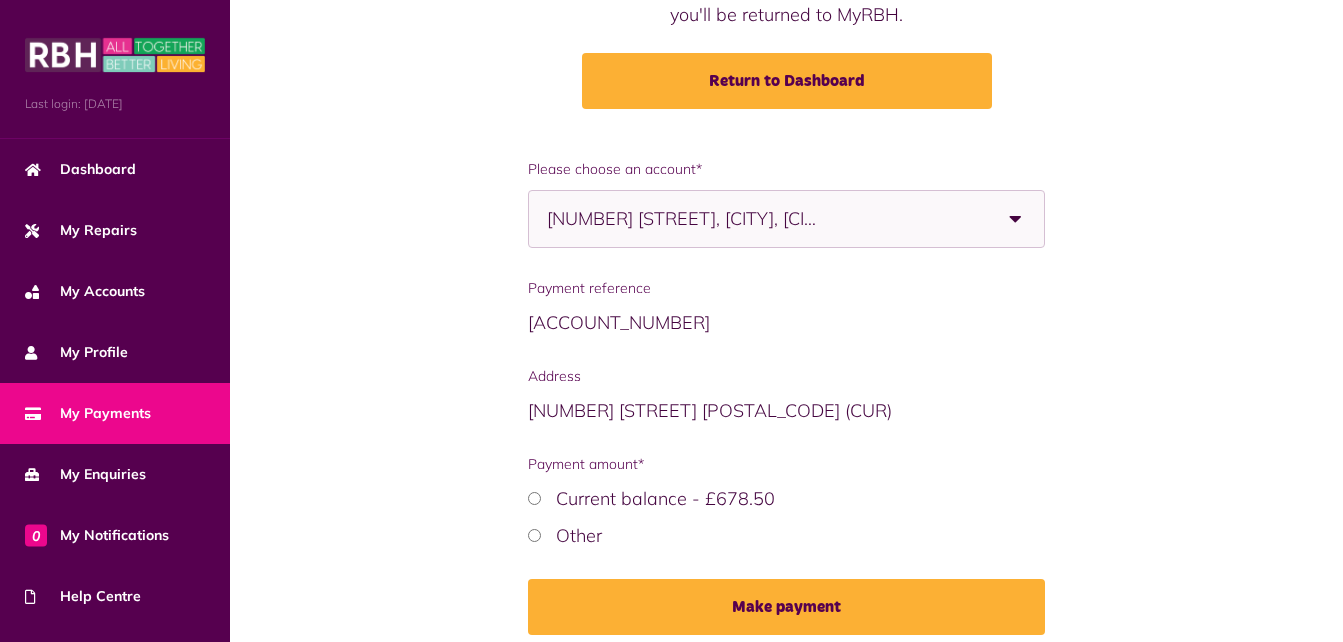 scroll, scrollTop: 280, scrollLeft: 0, axis: vertical 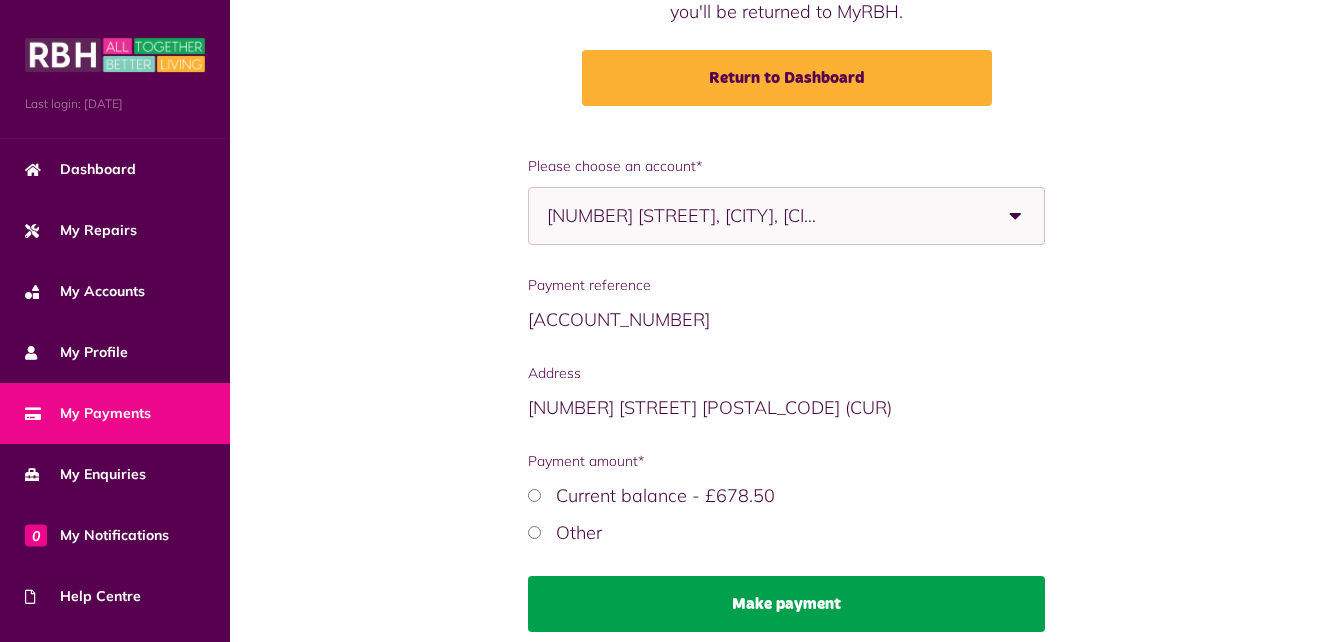 click on "Make payment" at bounding box center [786, 604] 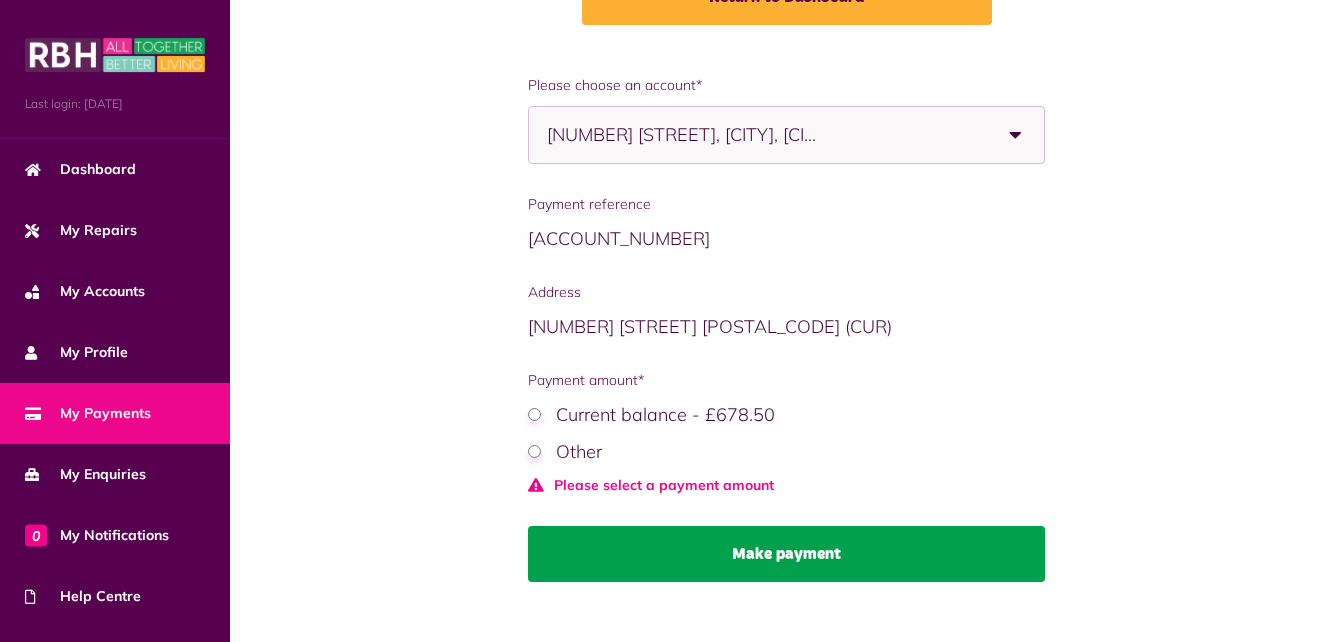 scroll, scrollTop: 391, scrollLeft: 0, axis: vertical 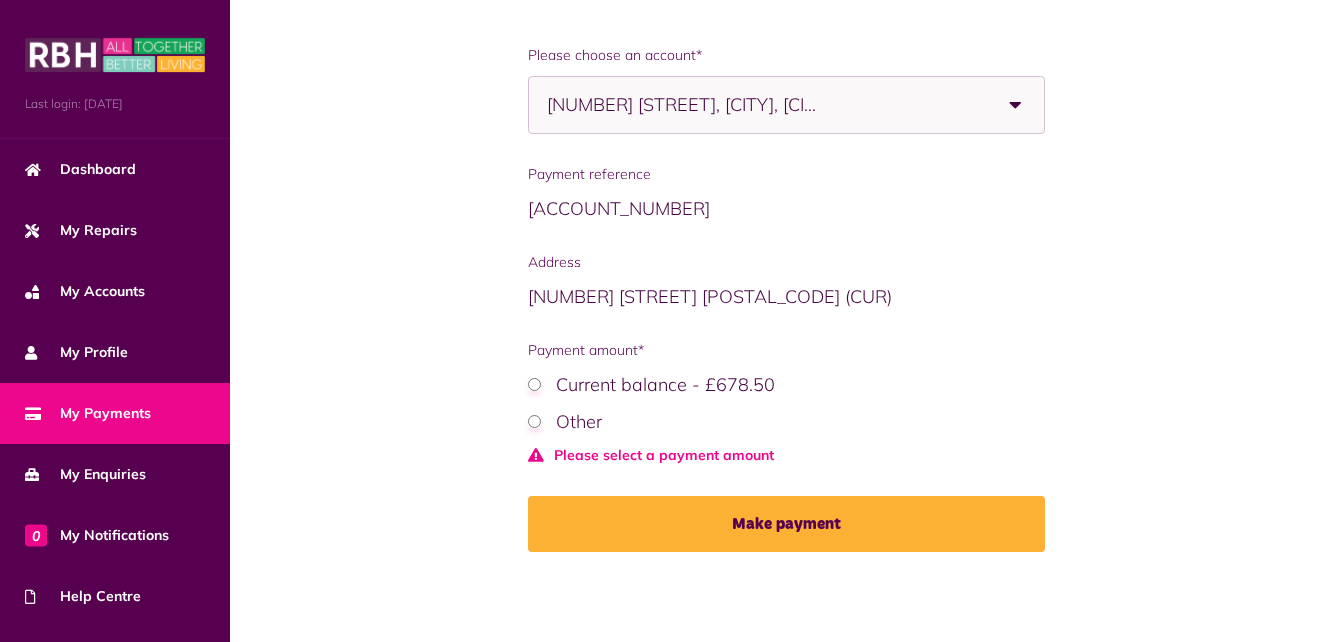 click on "Other" at bounding box center (786, 421) 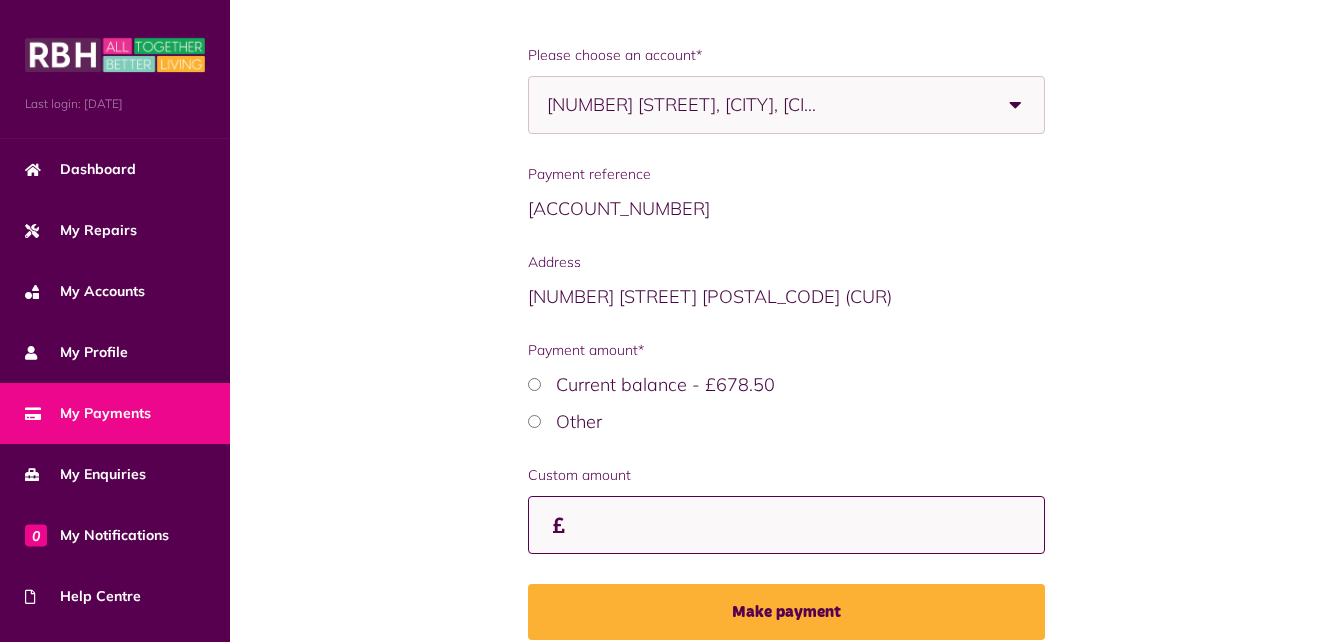 click on "Custom amount" at bounding box center [0, 0] 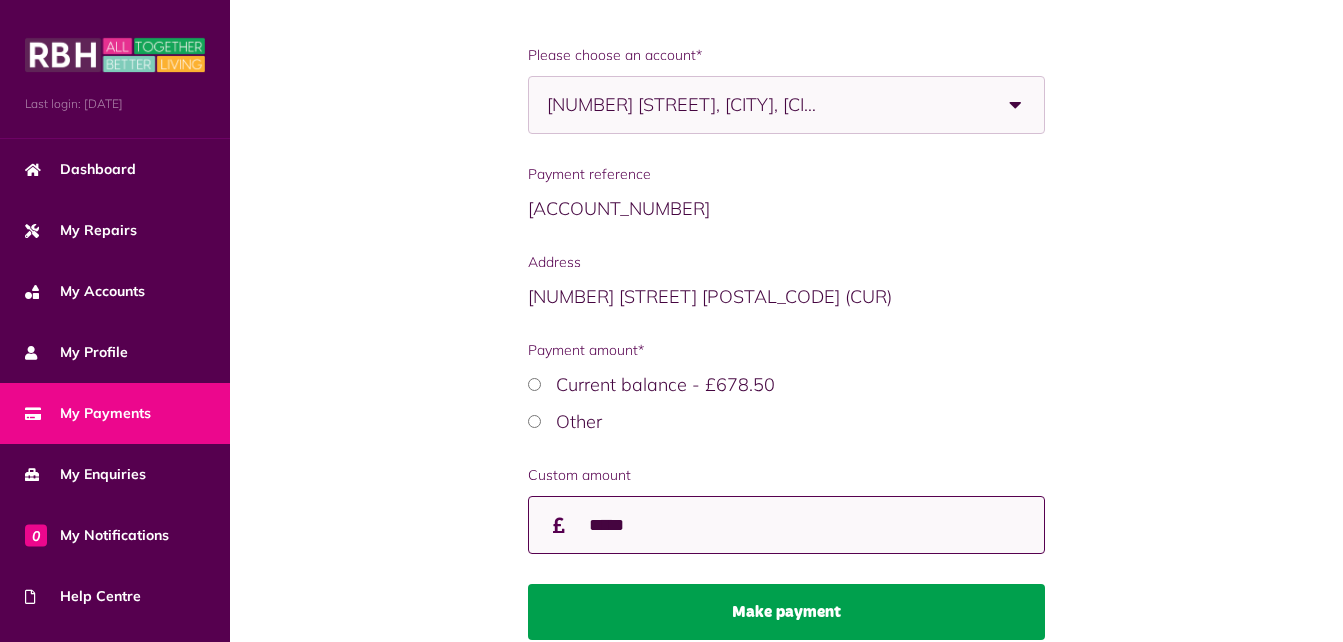 type on "*****" 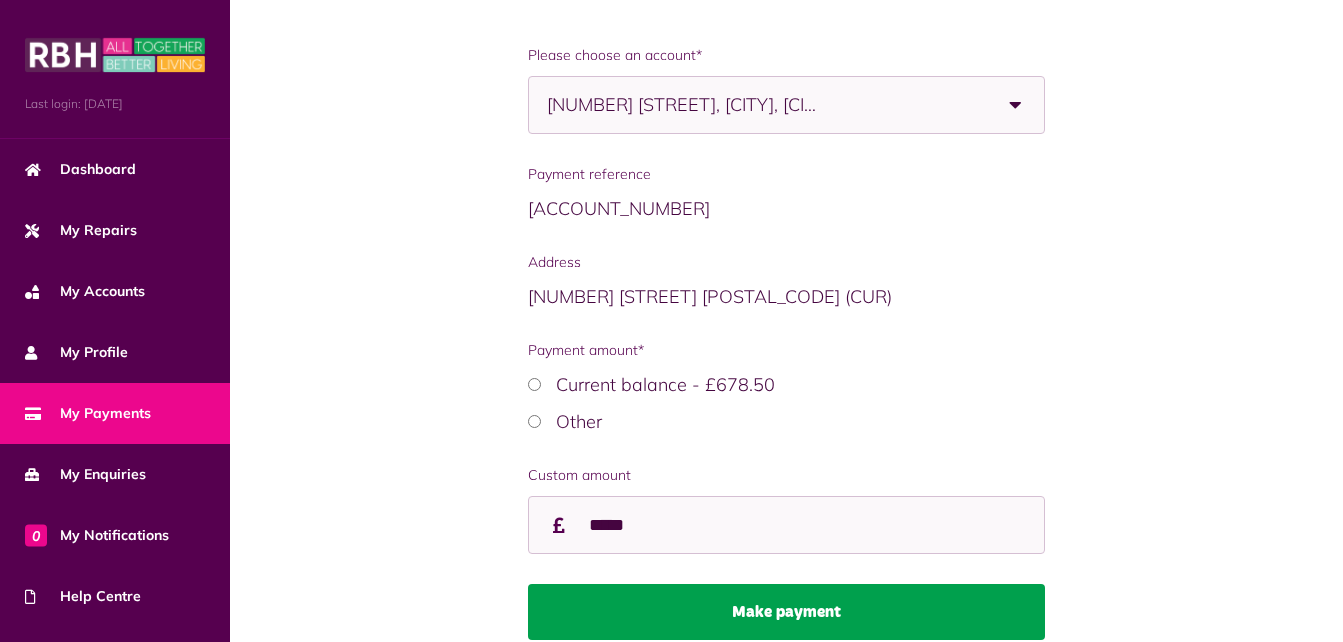 click on "Make payment" at bounding box center [786, 612] 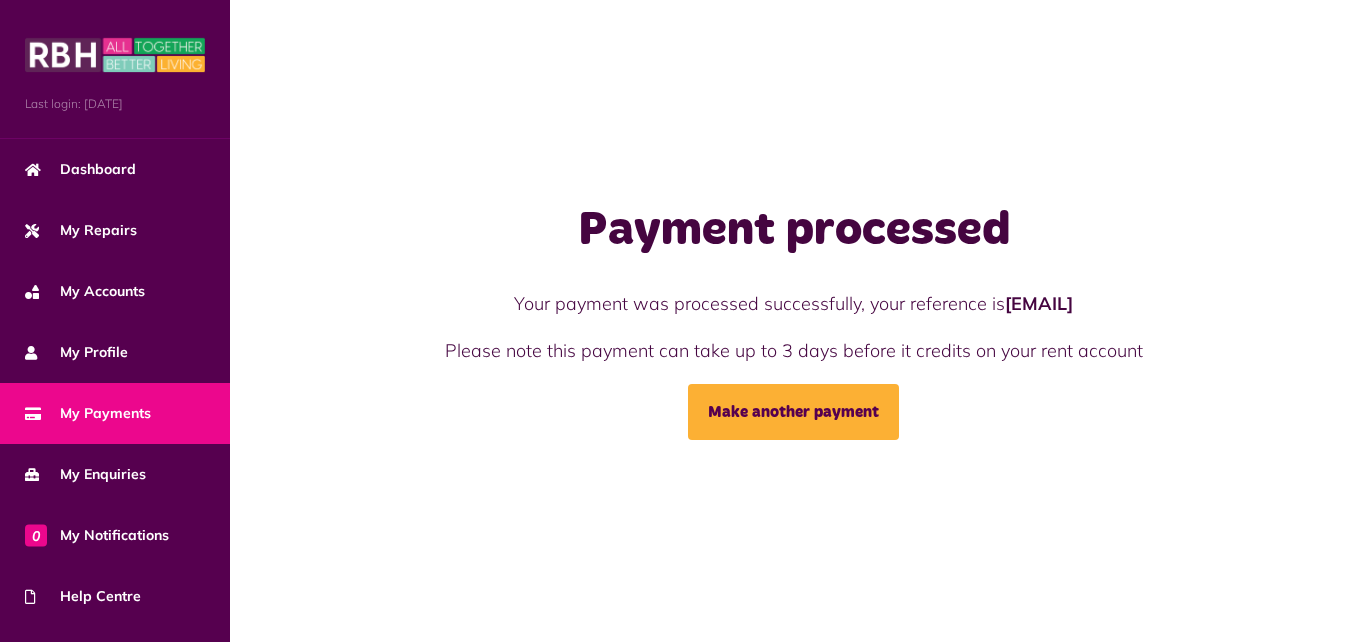 scroll, scrollTop: 0, scrollLeft: 0, axis: both 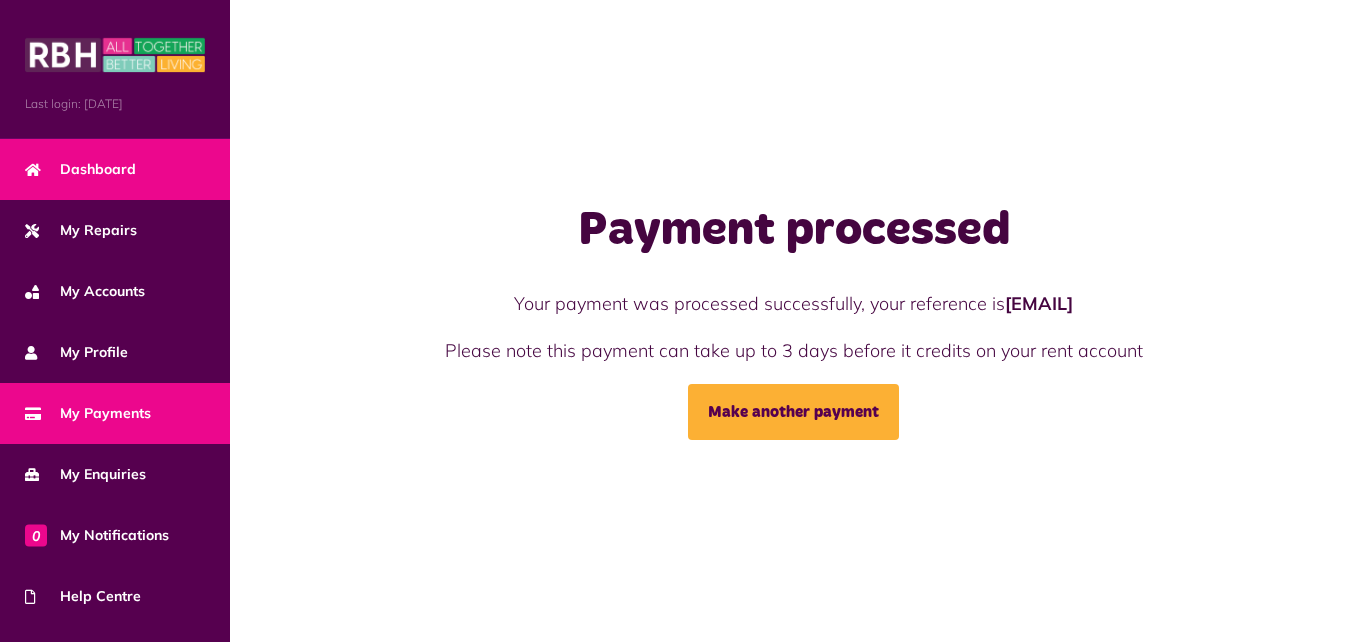 click on "Dashboard" at bounding box center [115, 169] 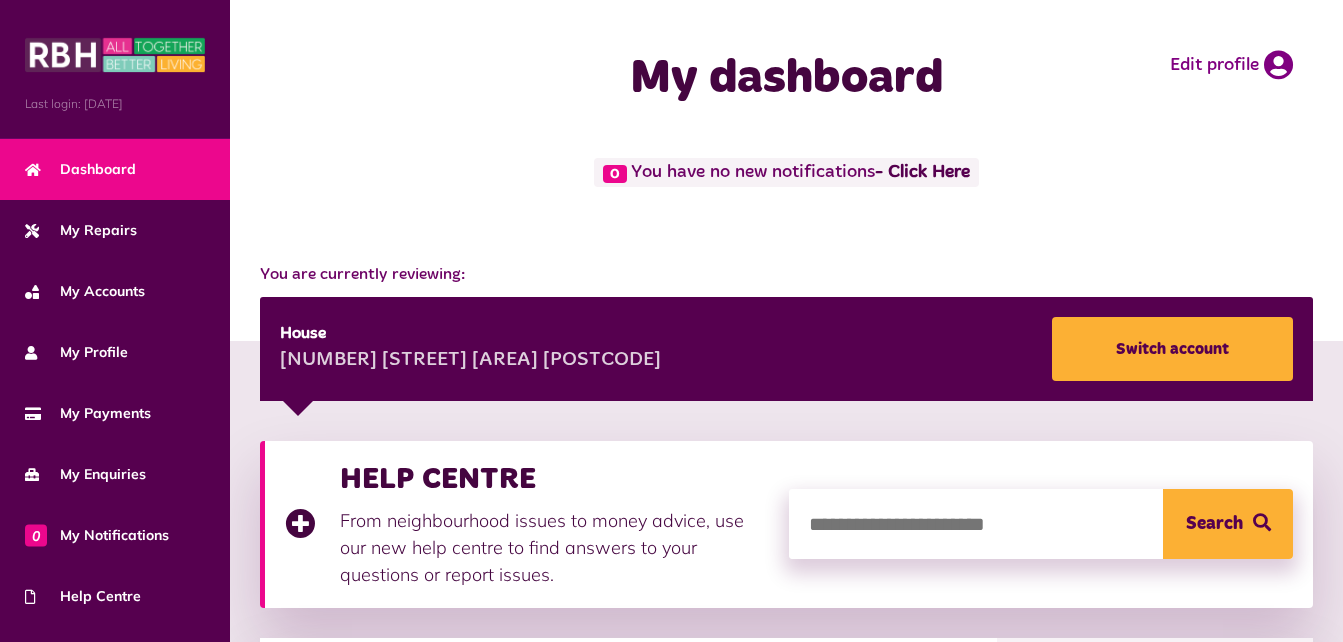 scroll, scrollTop: 0, scrollLeft: 0, axis: both 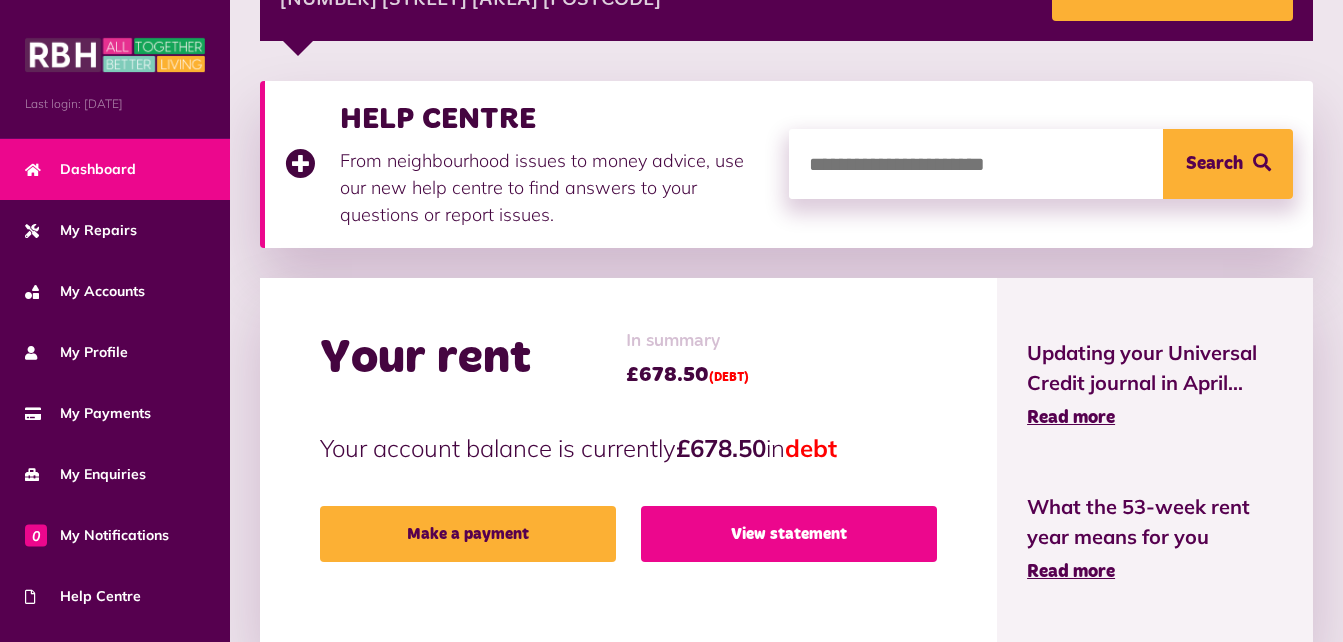 click on "View statement" at bounding box center (789, 534) 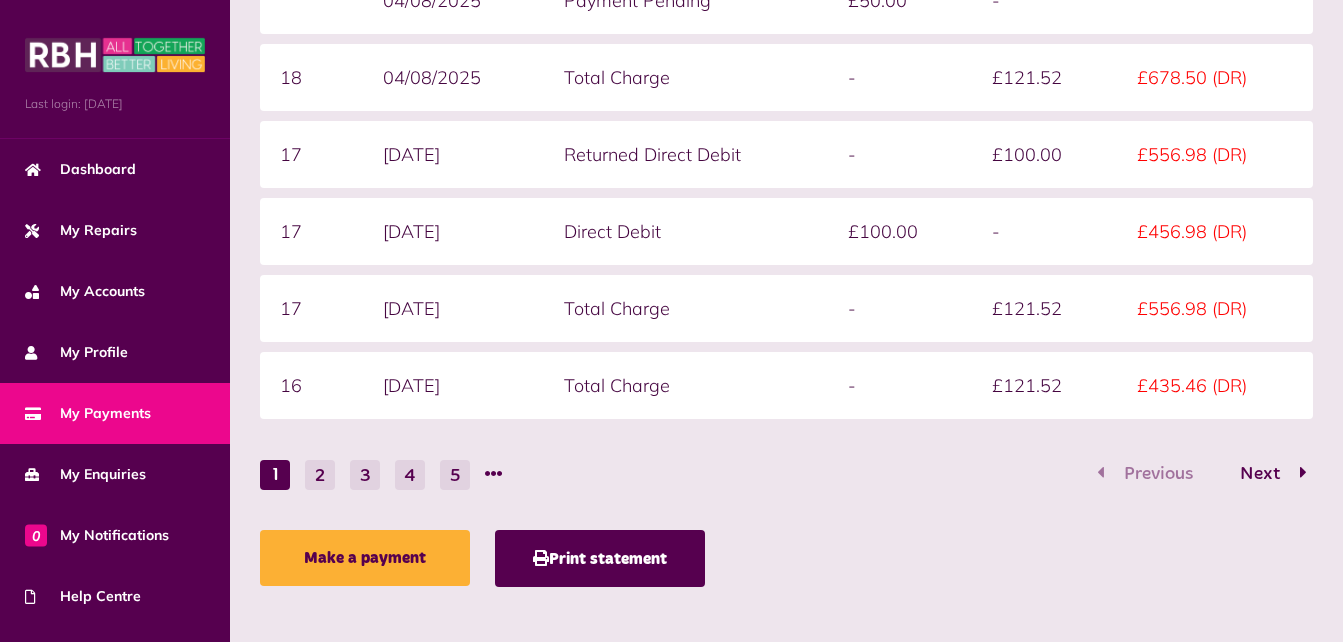 scroll, scrollTop: 664, scrollLeft: 0, axis: vertical 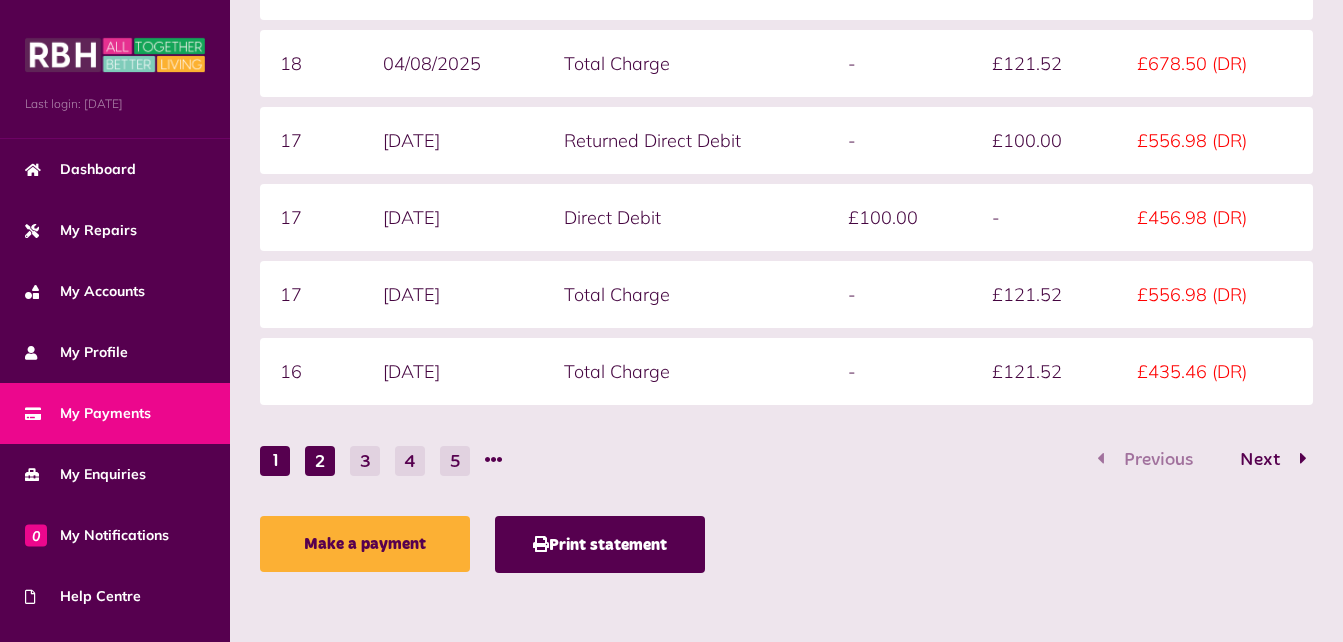 click on "2" at bounding box center (320, 461) 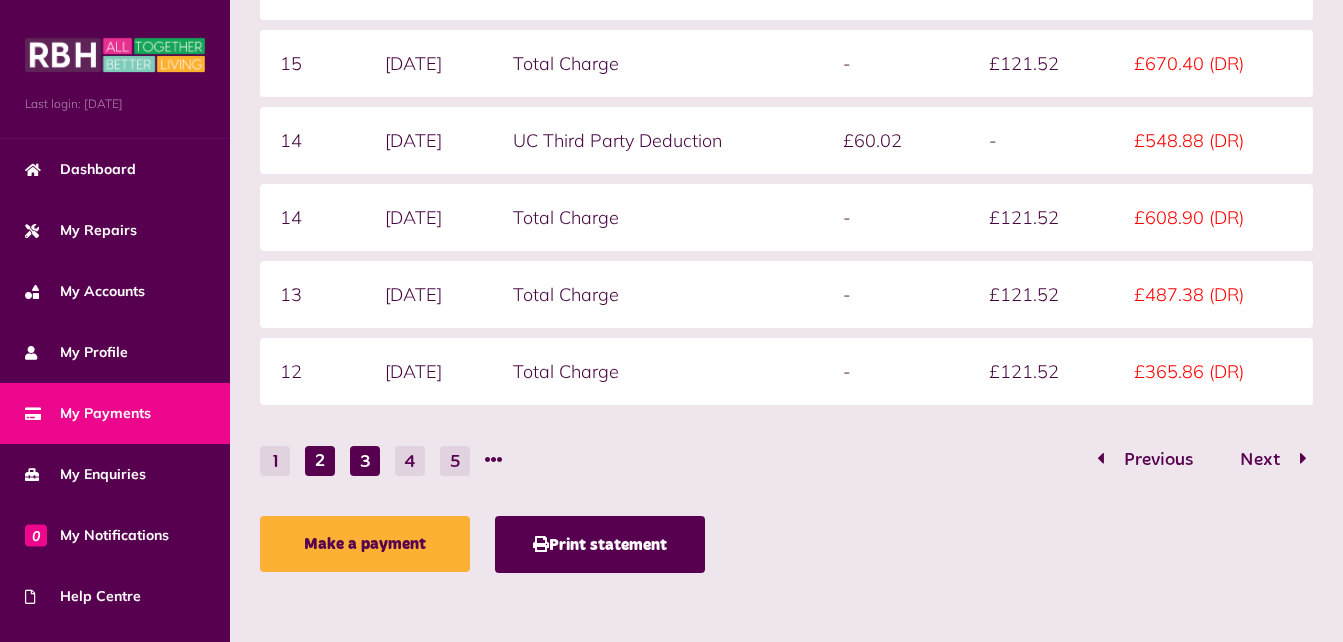 click on "3" at bounding box center [365, 461] 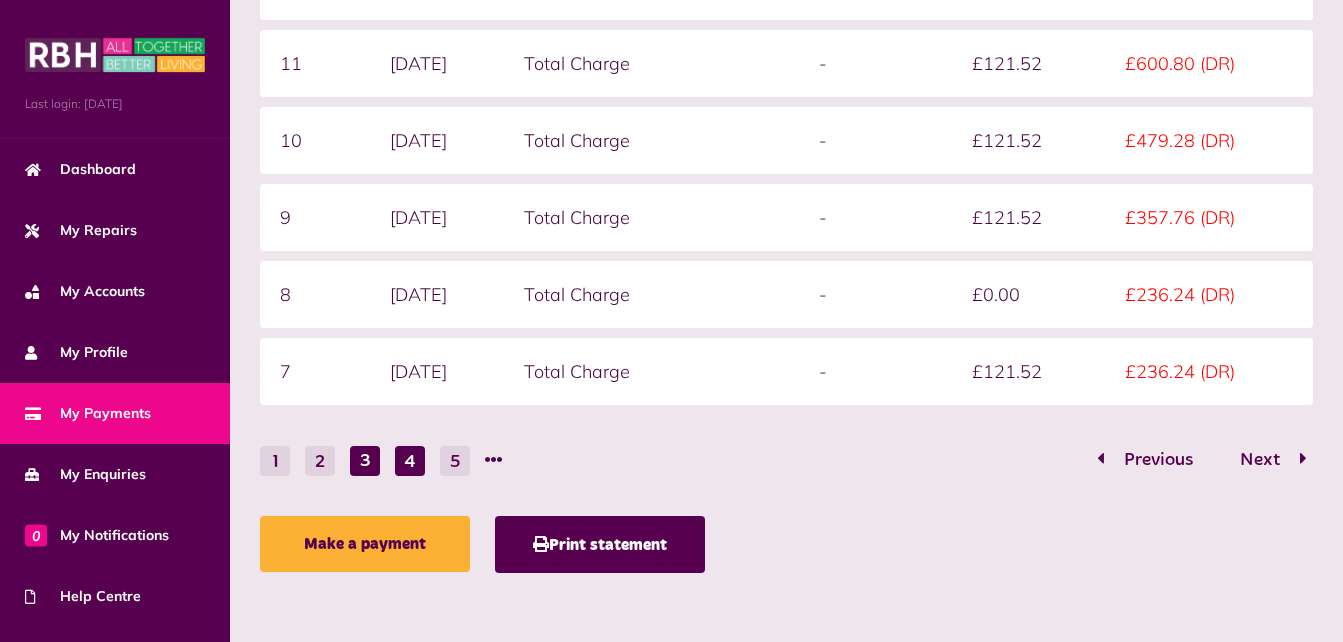 click on "4" at bounding box center [410, 461] 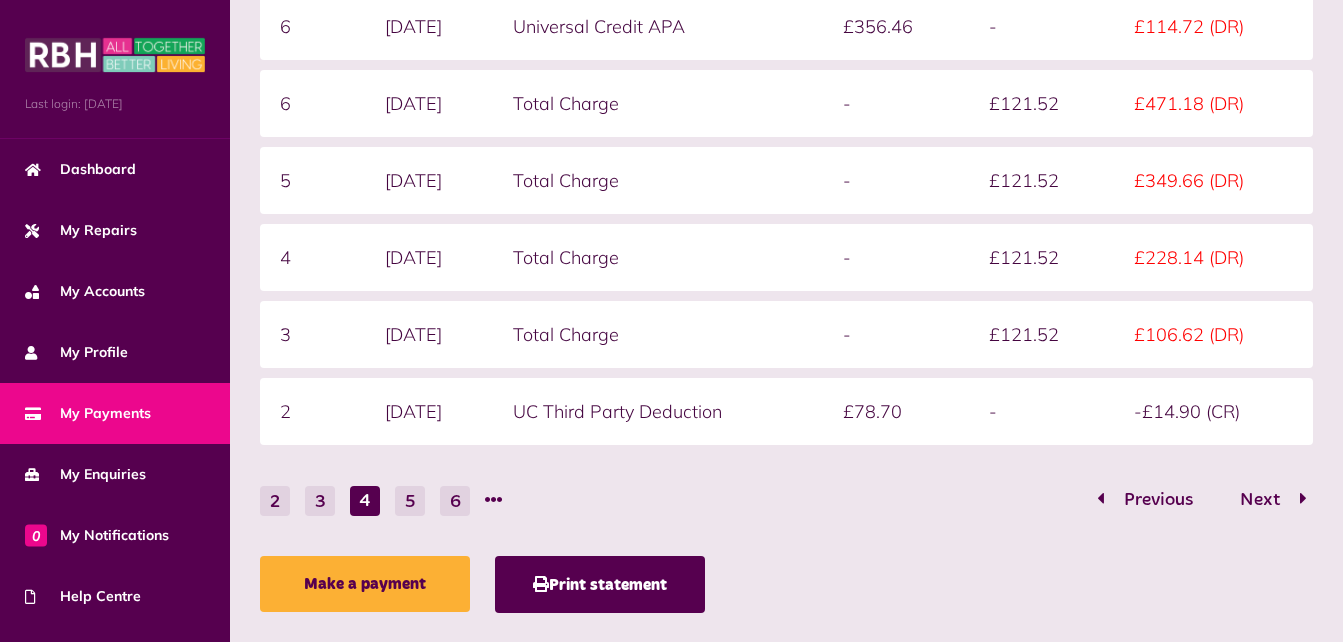 scroll, scrollTop: 584, scrollLeft: 0, axis: vertical 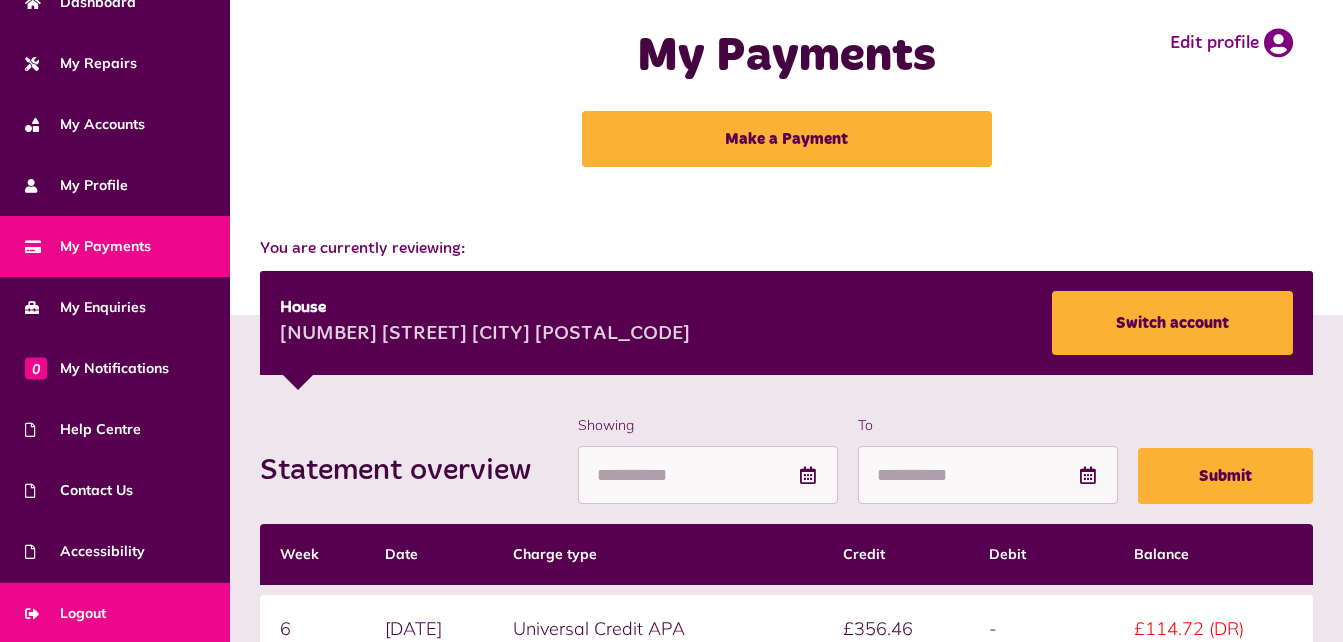click on "Logout" at bounding box center (115, 613) 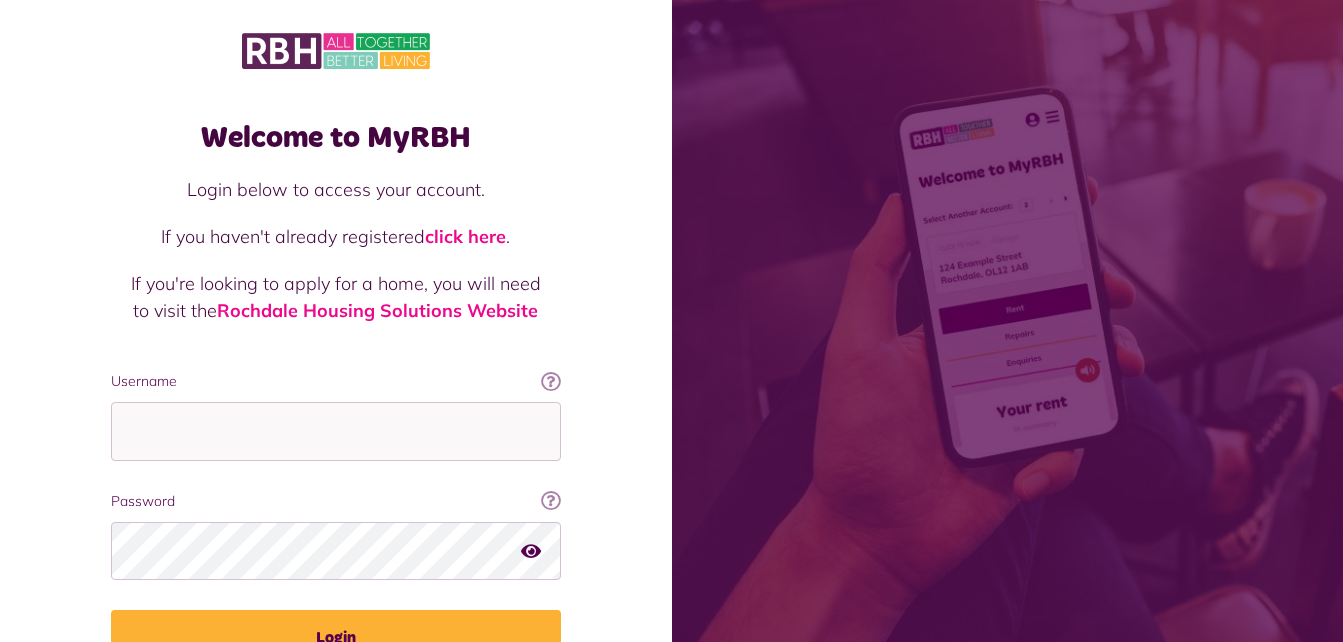 scroll, scrollTop: 0, scrollLeft: 0, axis: both 